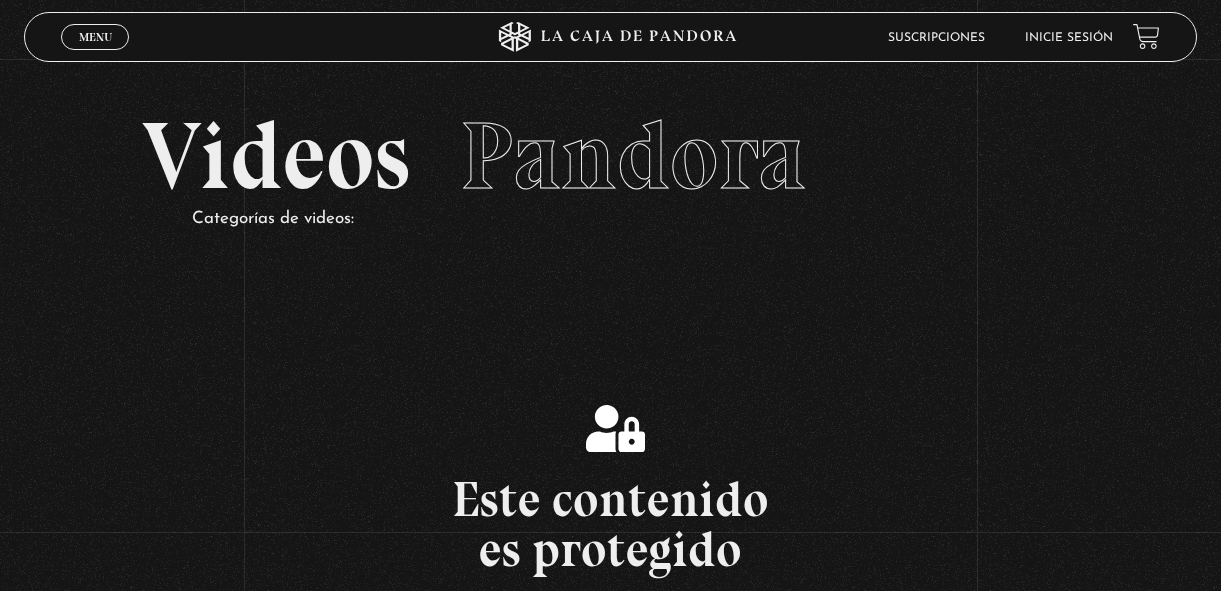 scroll, scrollTop: 0, scrollLeft: 0, axis: both 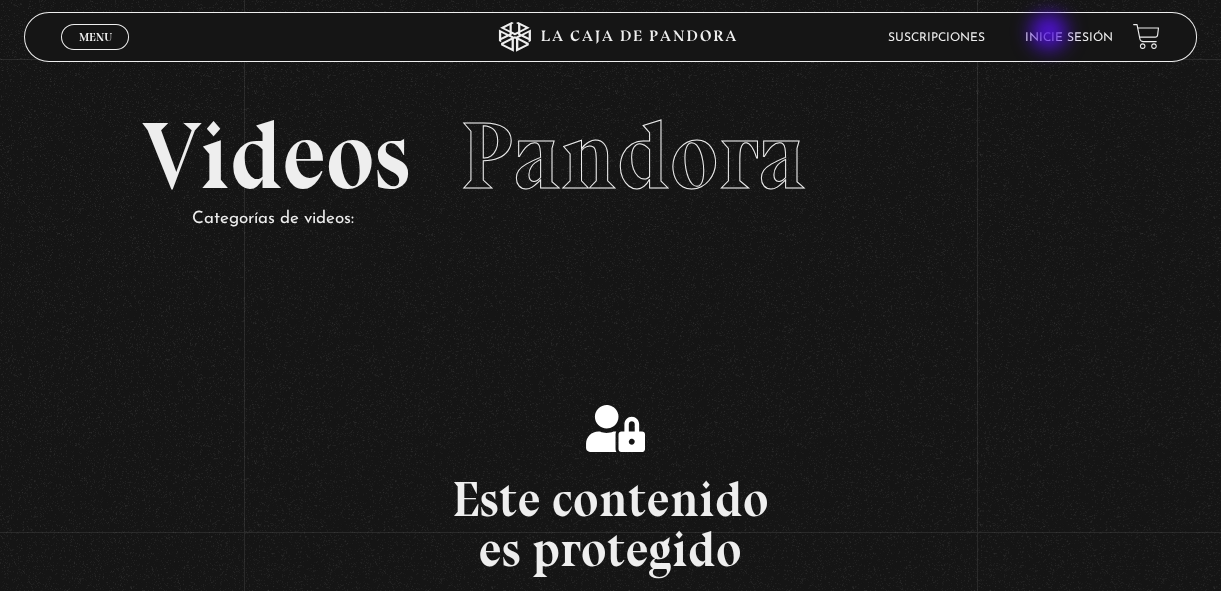 click on "Inicie sesión" at bounding box center (1069, 38) 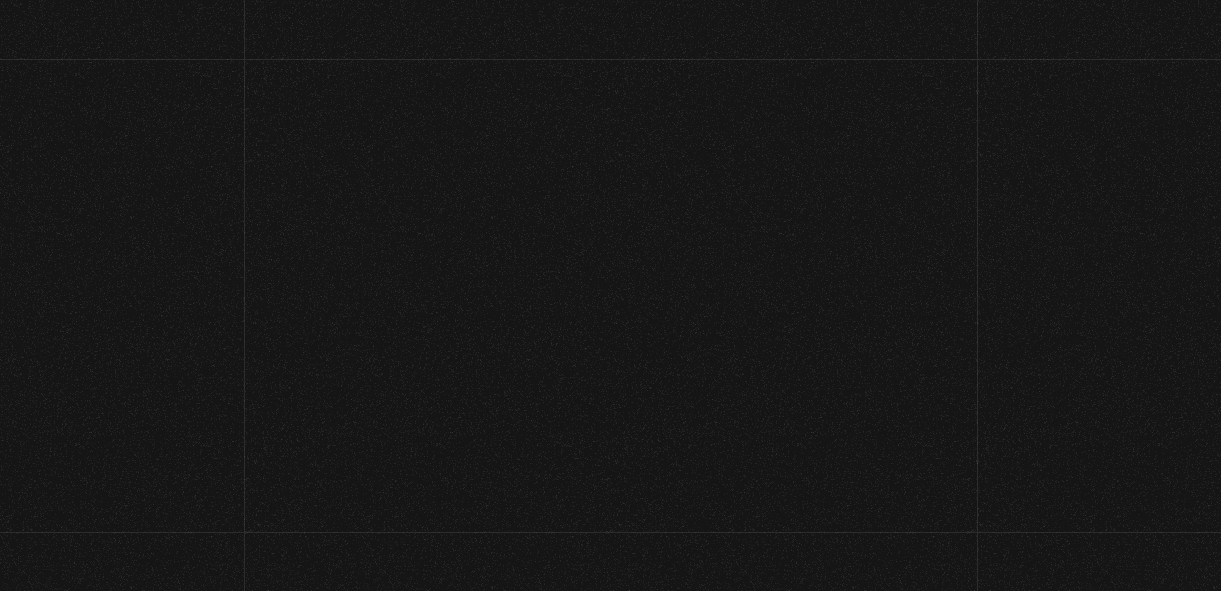 scroll, scrollTop: 0, scrollLeft: 0, axis: both 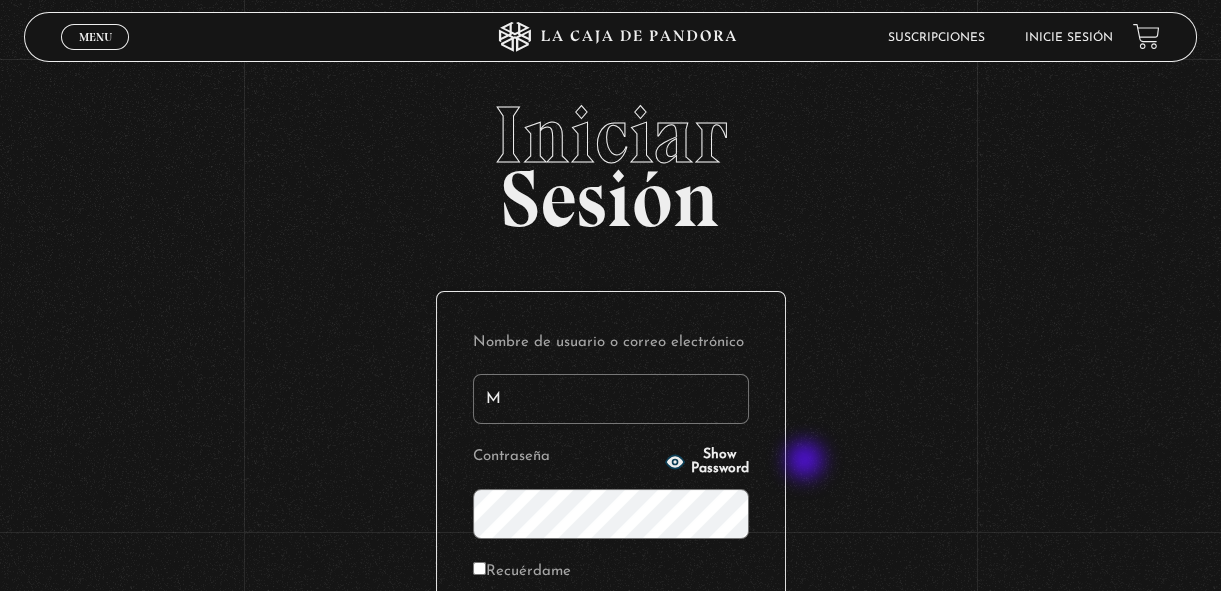 type on "[USERNAME]@[DOMAIN]" 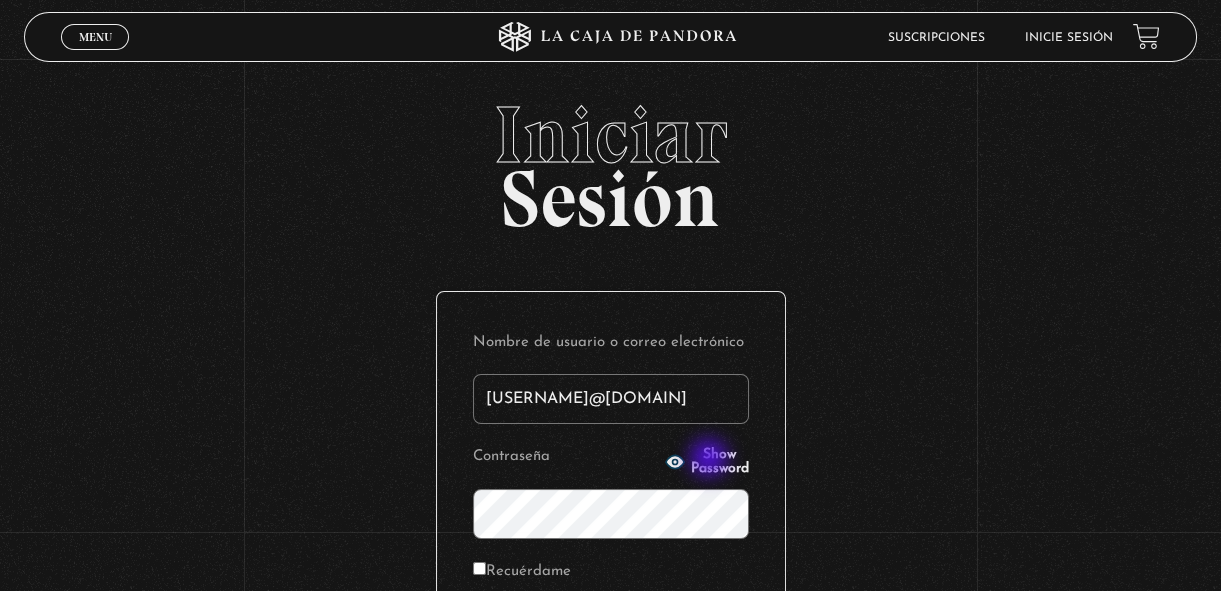 click on "Show Password" at bounding box center [720, 462] 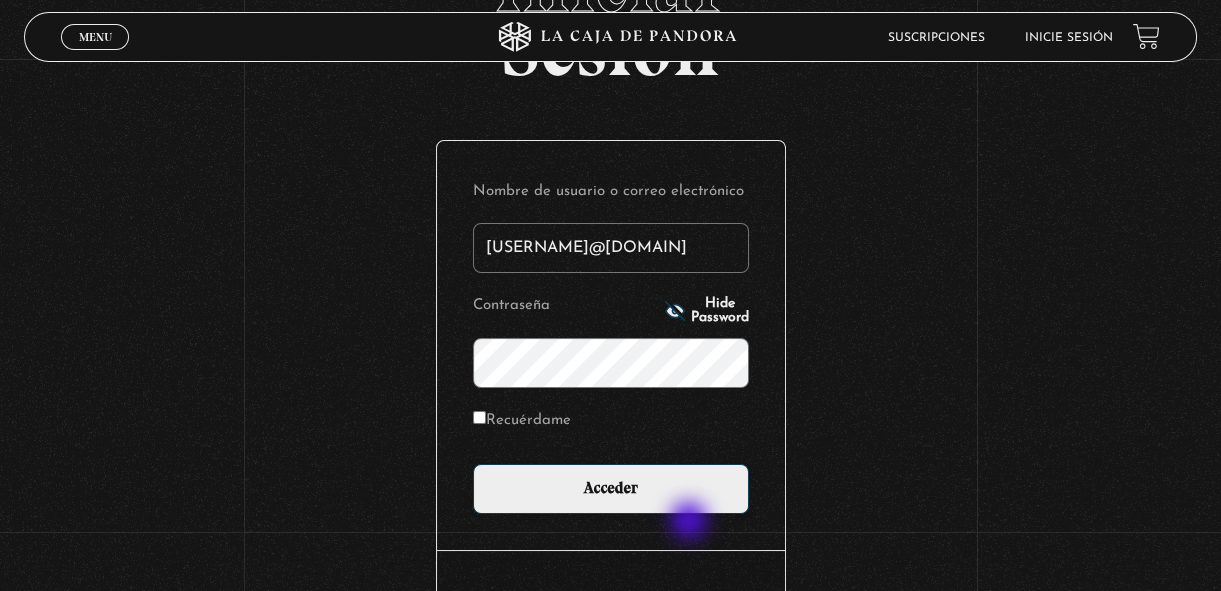 scroll, scrollTop: 157, scrollLeft: 0, axis: vertical 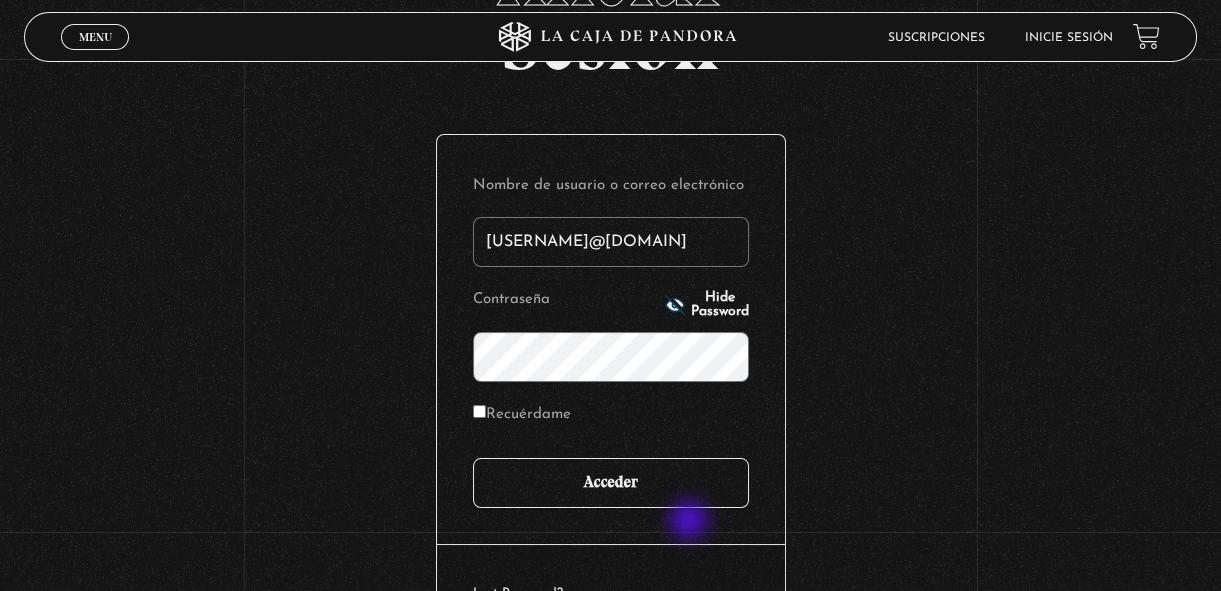 click on "Acceder" at bounding box center (611, 483) 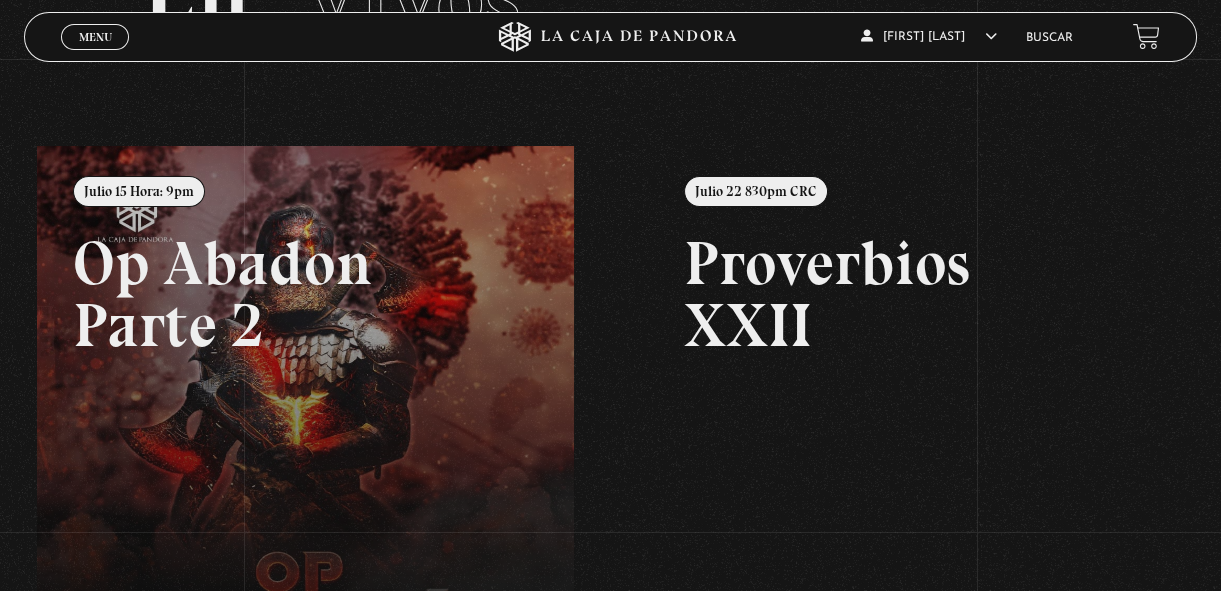 scroll, scrollTop: 157, scrollLeft: 0, axis: vertical 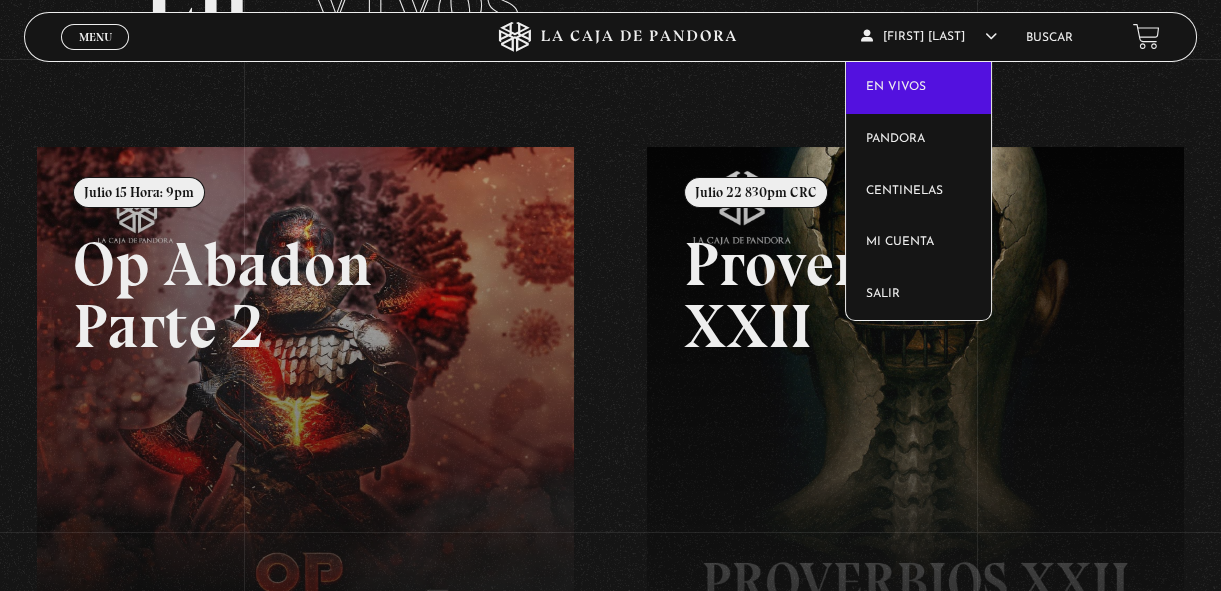 click on "En vivos" at bounding box center [918, 88] 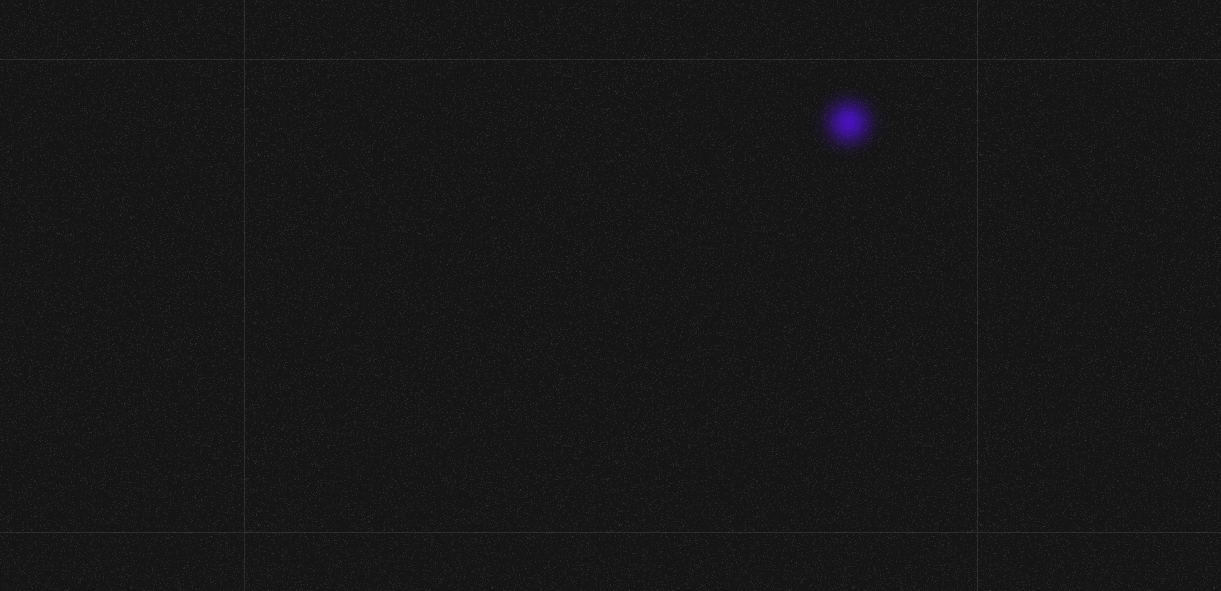 scroll, scrollTop: 0, scrollLeft: 0, axis: both 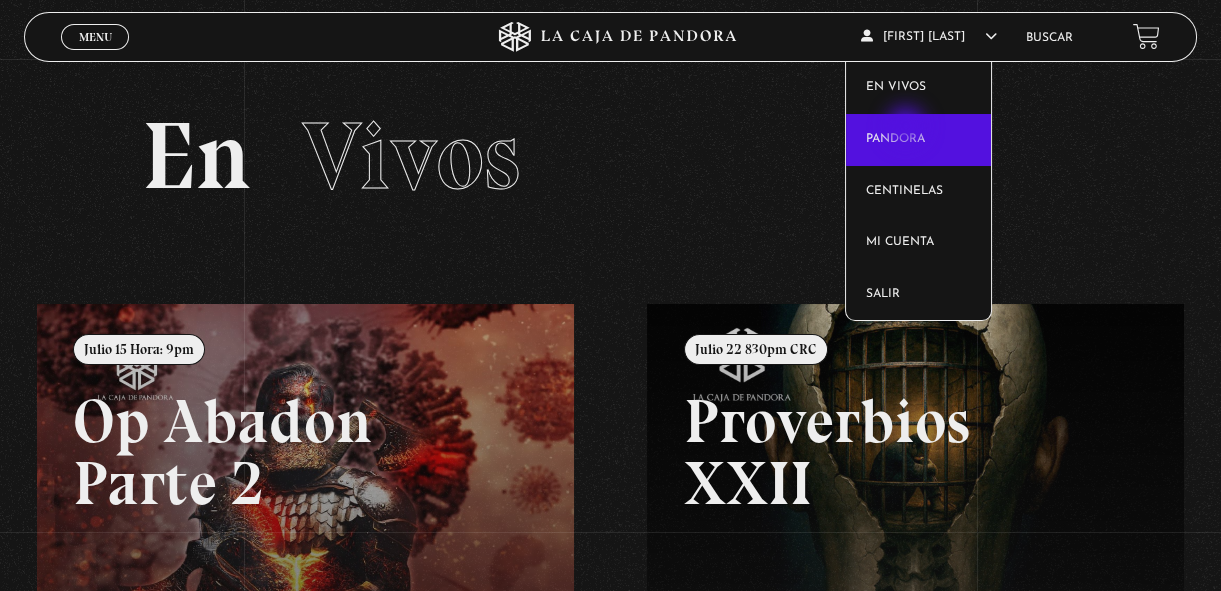 click on "Pandora" at bounding box center [918, 140] 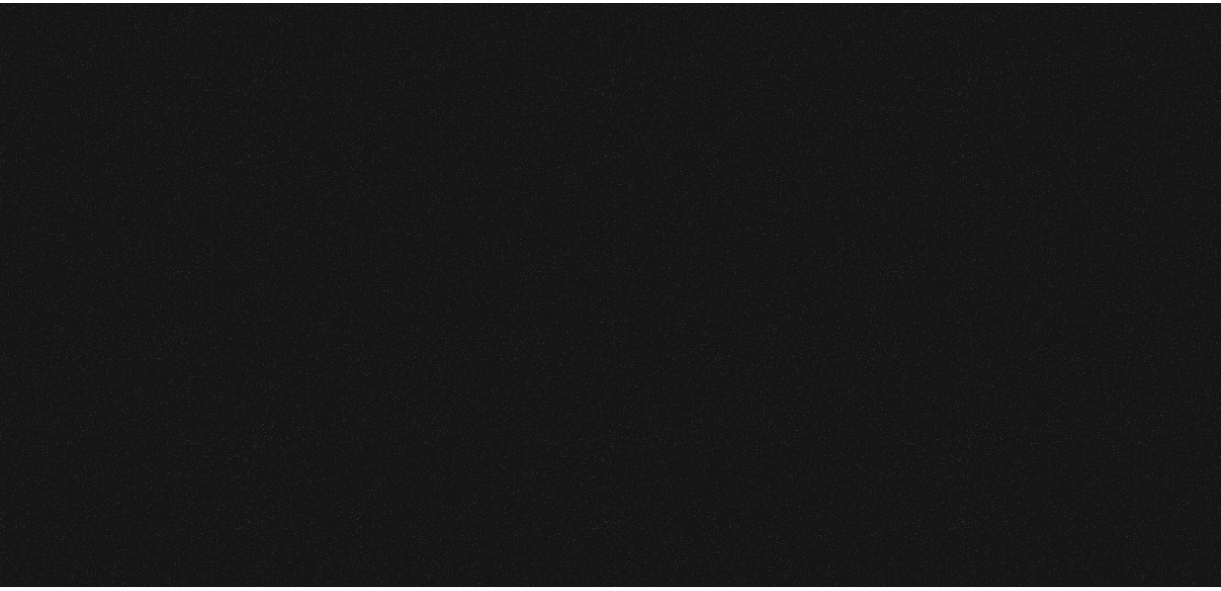 scroll, scrollTop: 0, scrollLeft: 0, axis: both 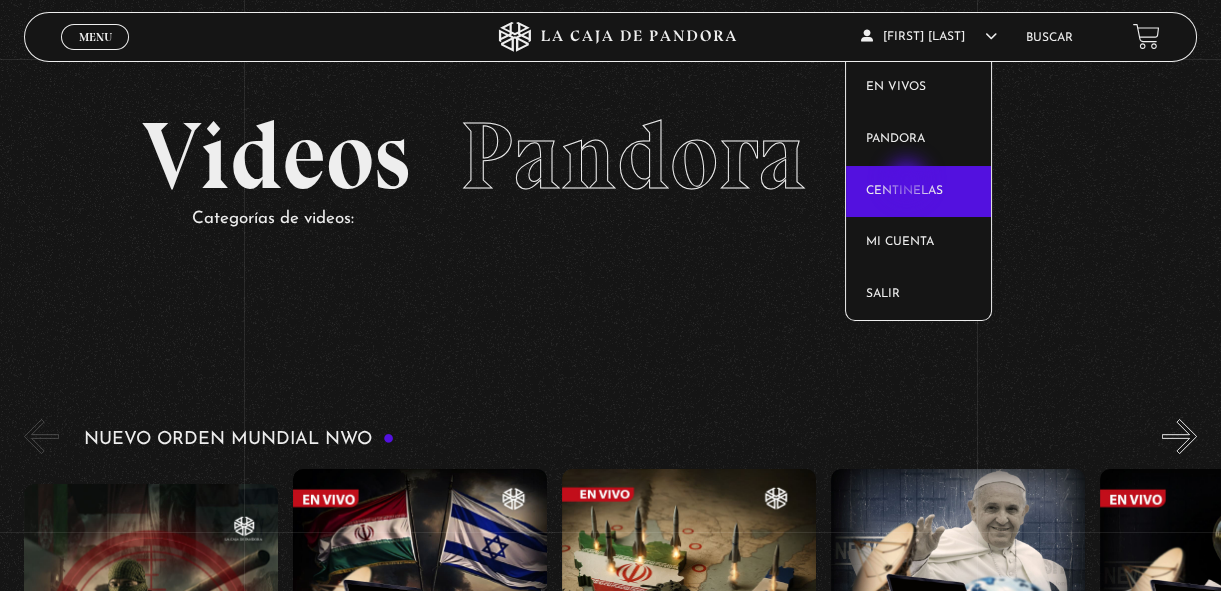 click on "Centinelas" at bounding box center (918, 192) 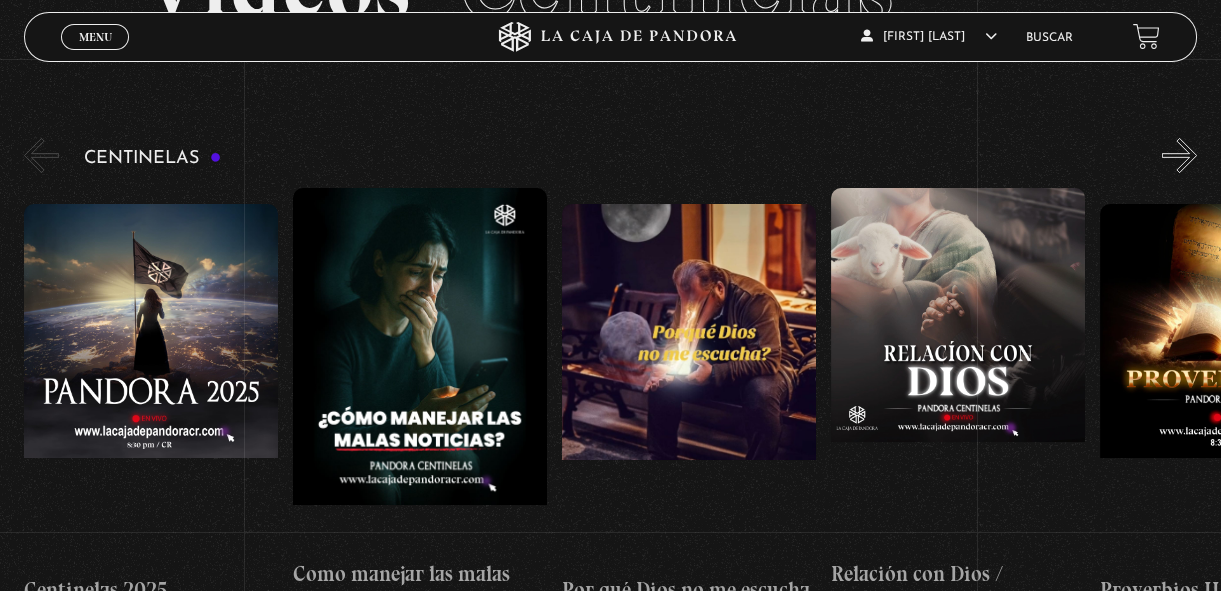 scroll, scrollTop: 180, scrollLeft: 0, axis: vertical 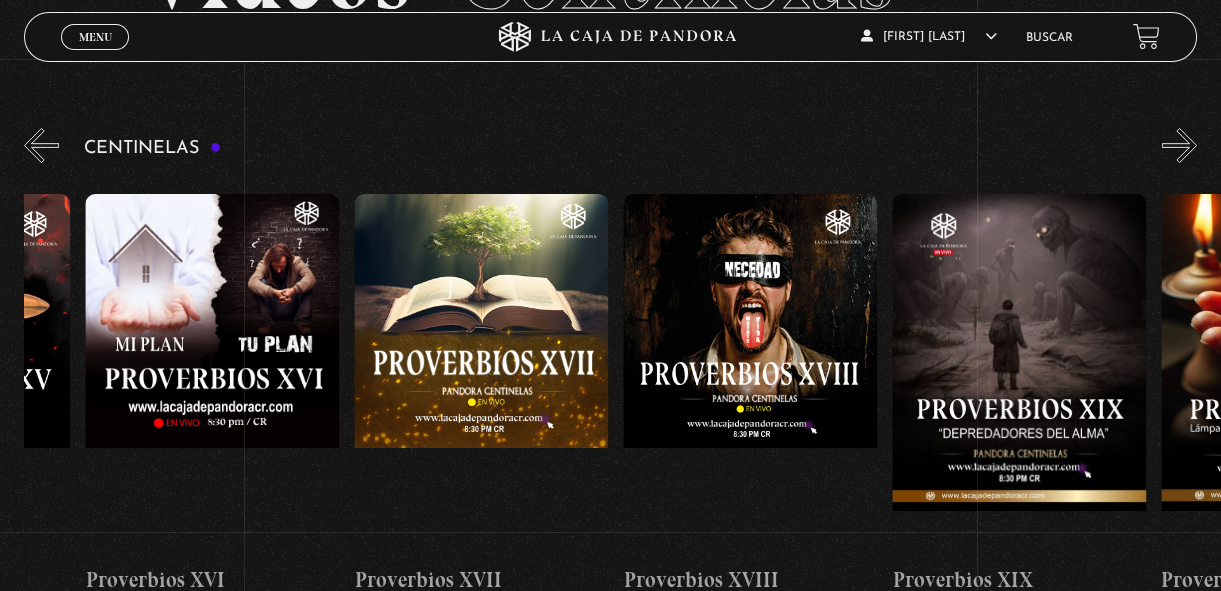 click at bounding box center (481, 374) 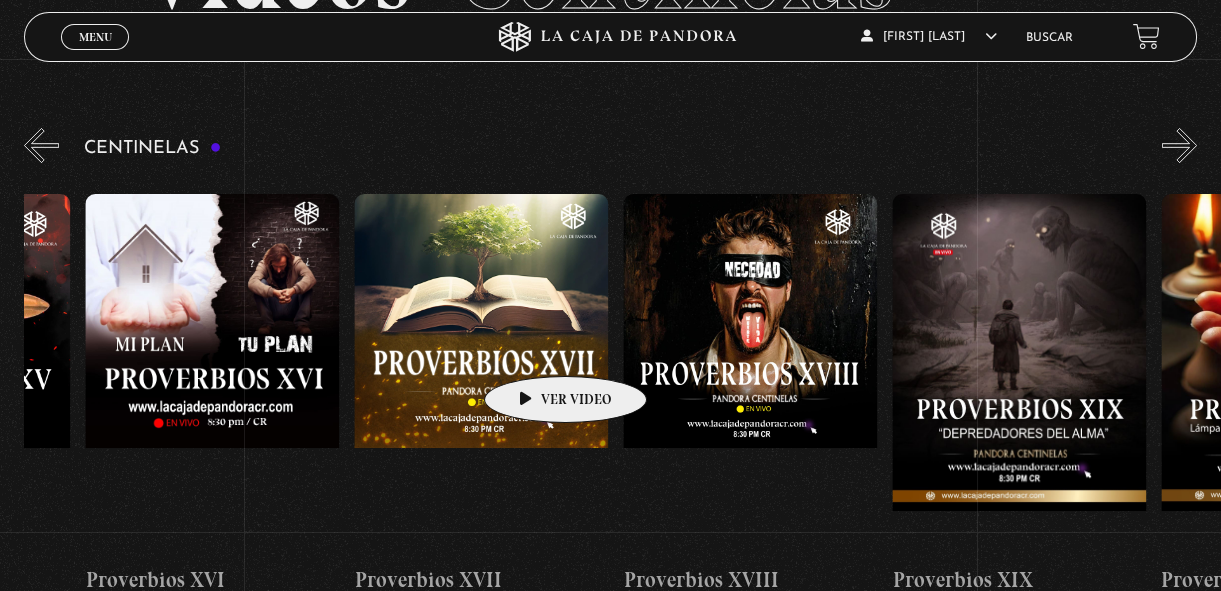 click at bounding box center (481, 374) 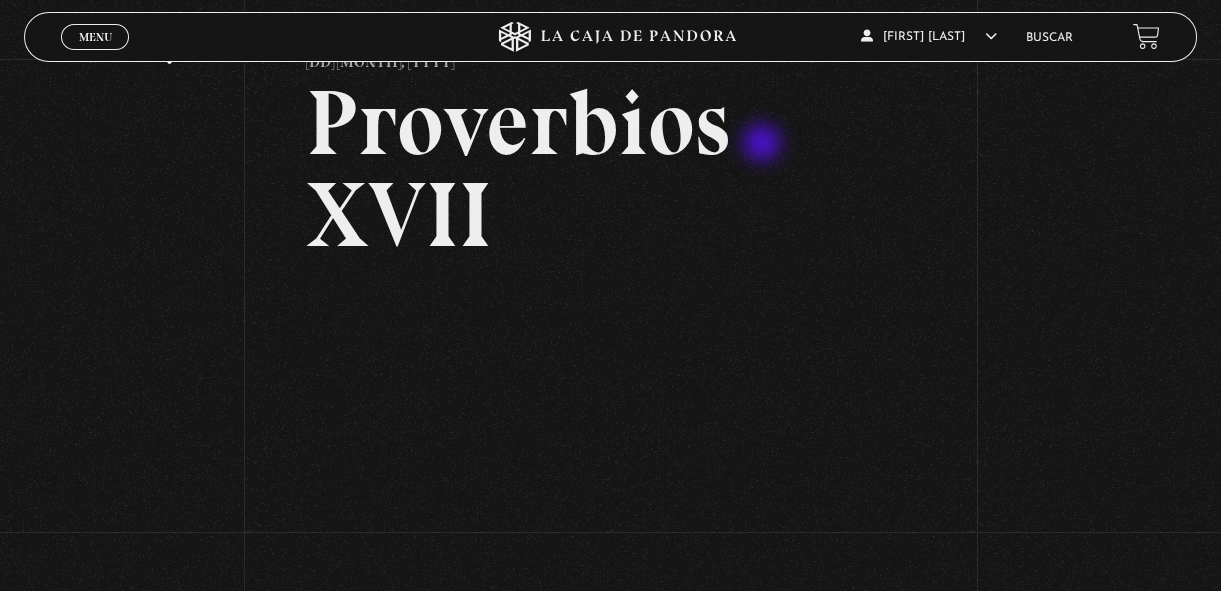 scroll, scrollTop: 72, scrollLeft: 0, axis: vertical 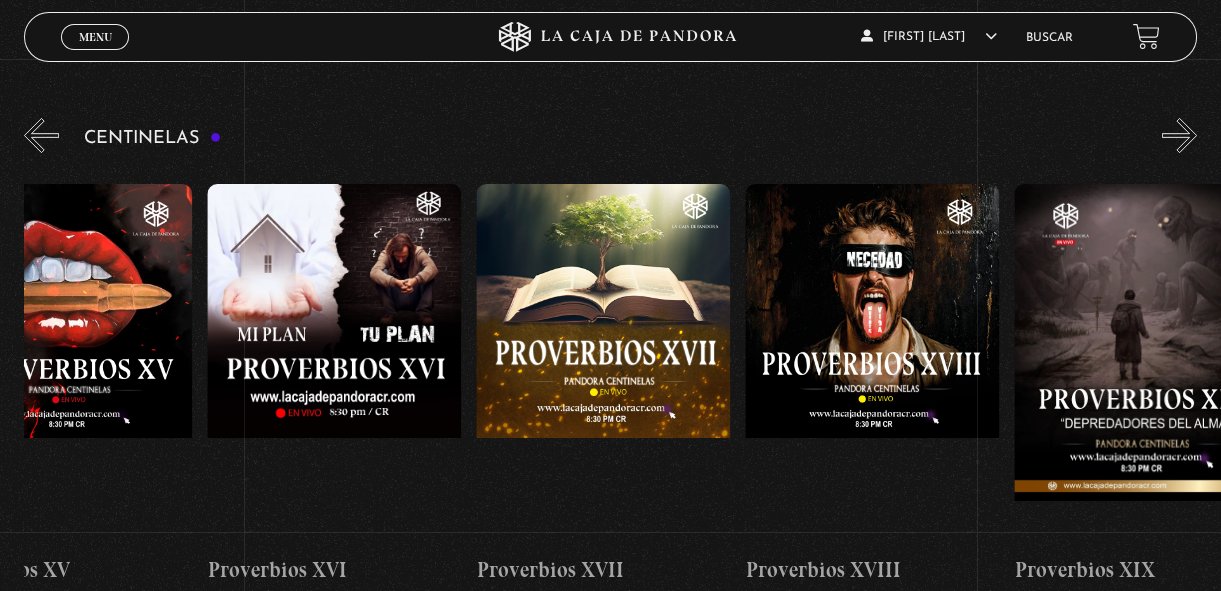 click at bounding box center [872, 364] 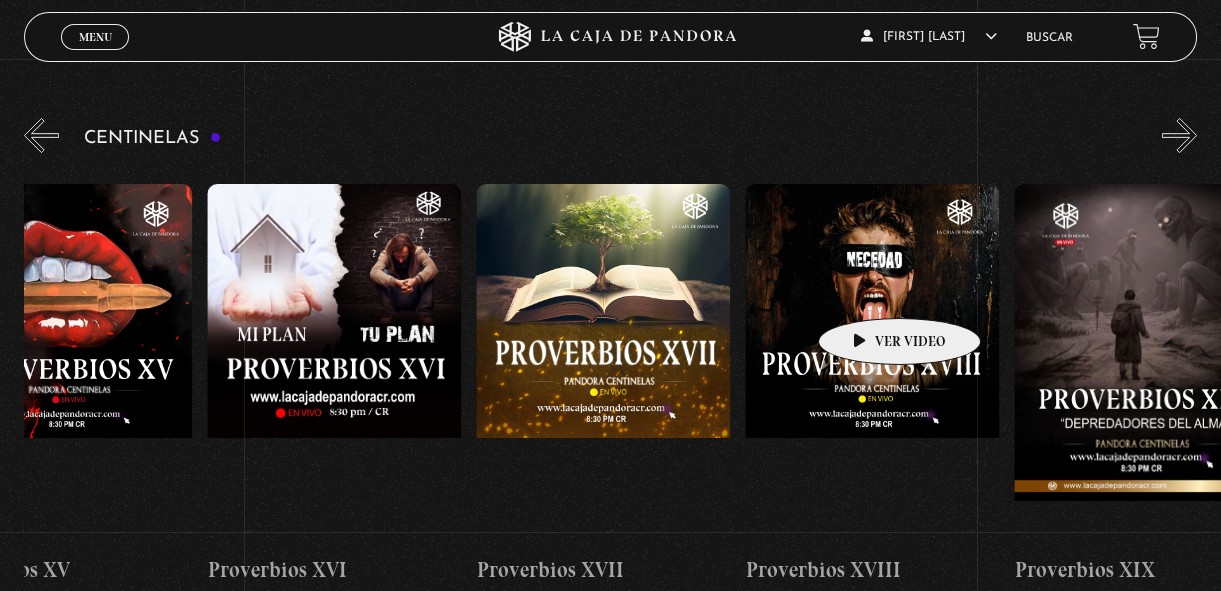 click at bounding box center (872, 364) 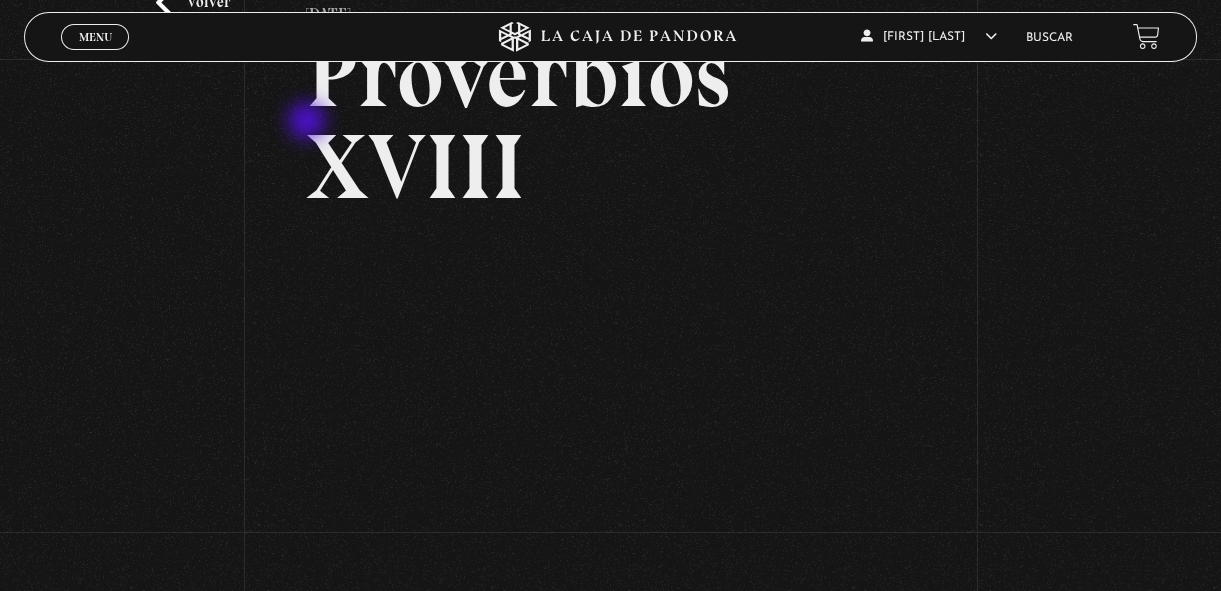 scroll, scrollTop: 140, scrollLeft: 0, axis: vertical 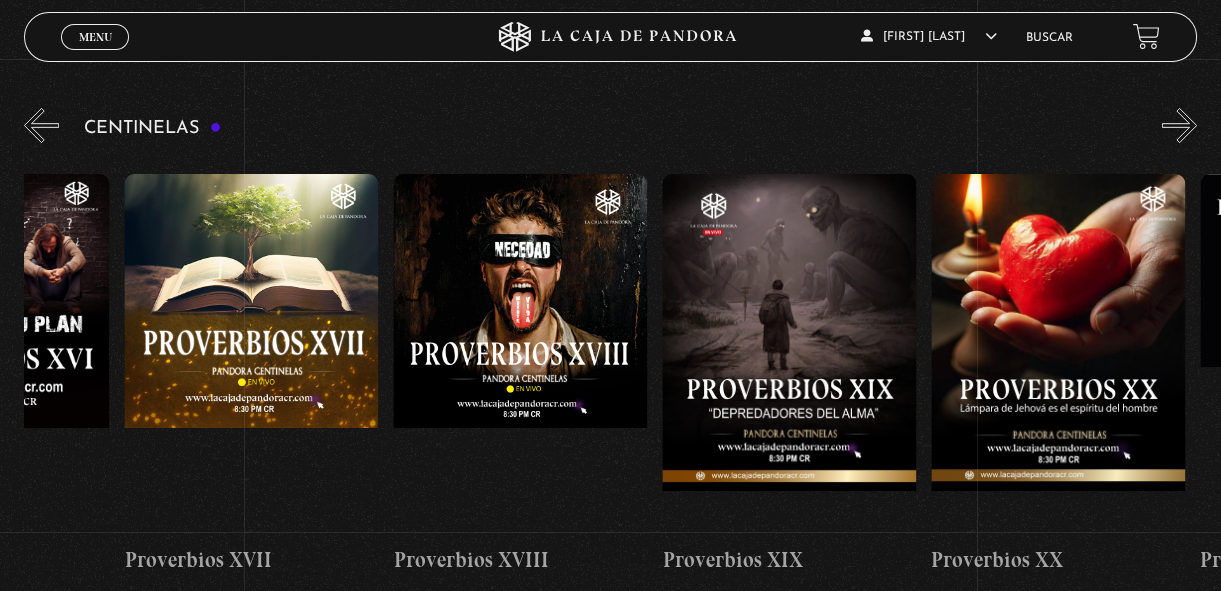 click at bounding box center [789, 354] 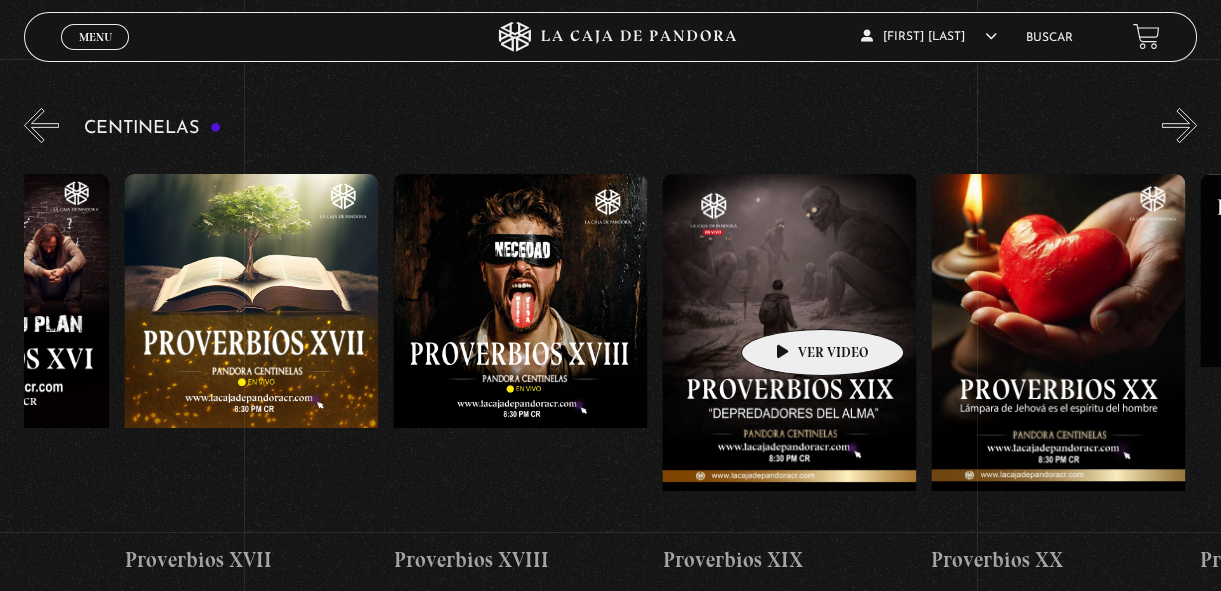 click at bounding box center [789, 354] 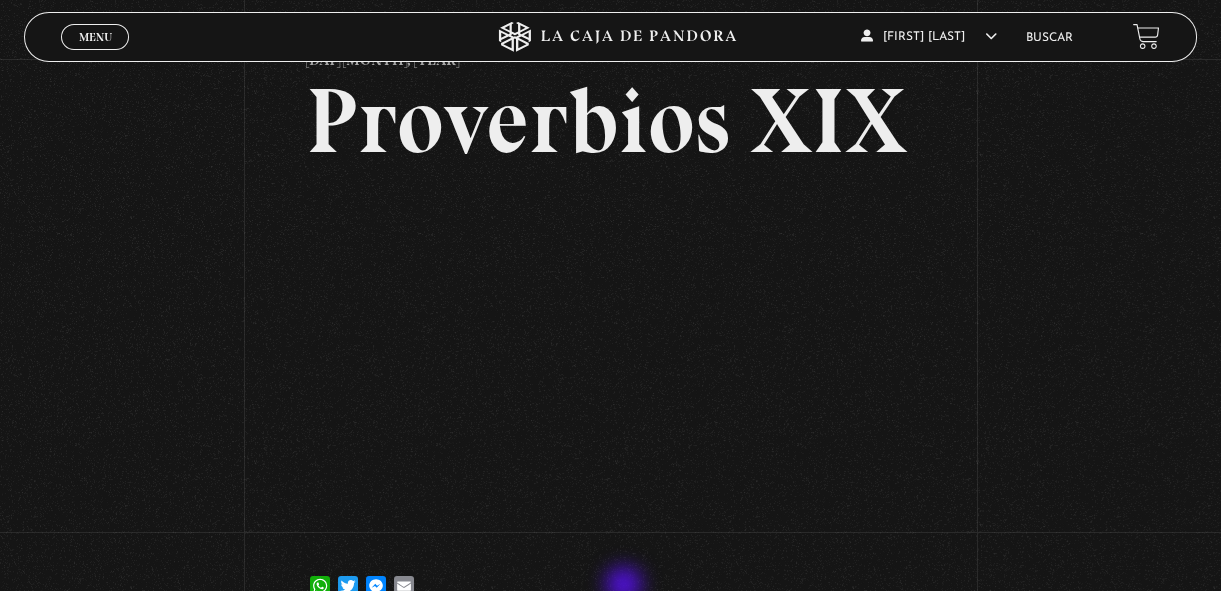 scroll, scrollTop: 78, scrollLeft: 0, axis: vertical 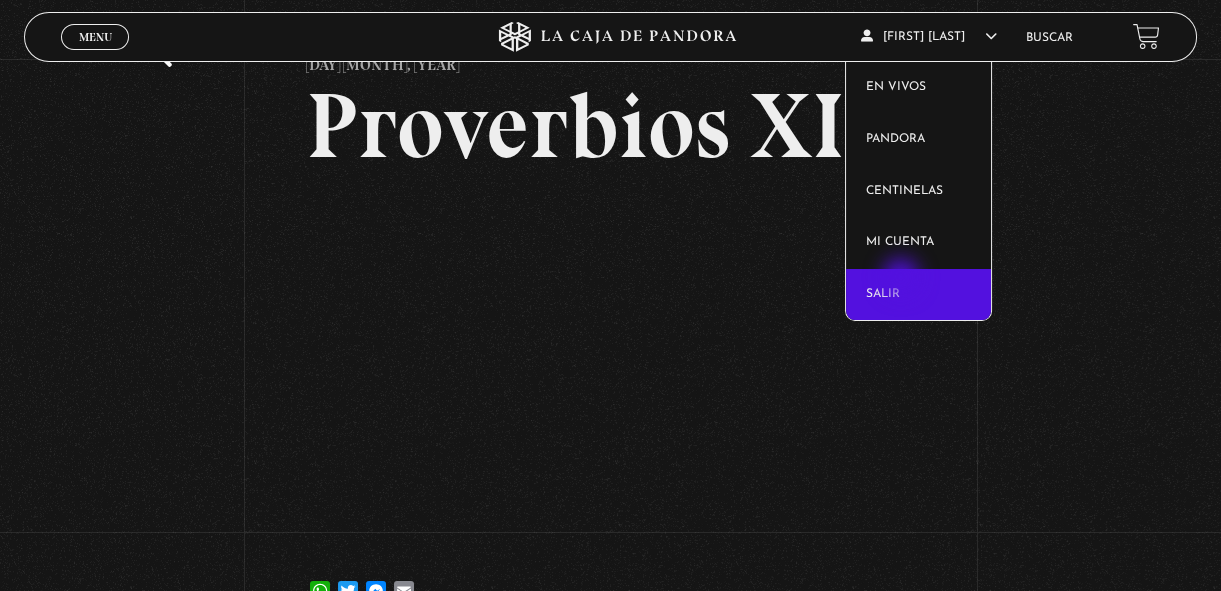 click on "Salir" at bounding box center (918, 295) 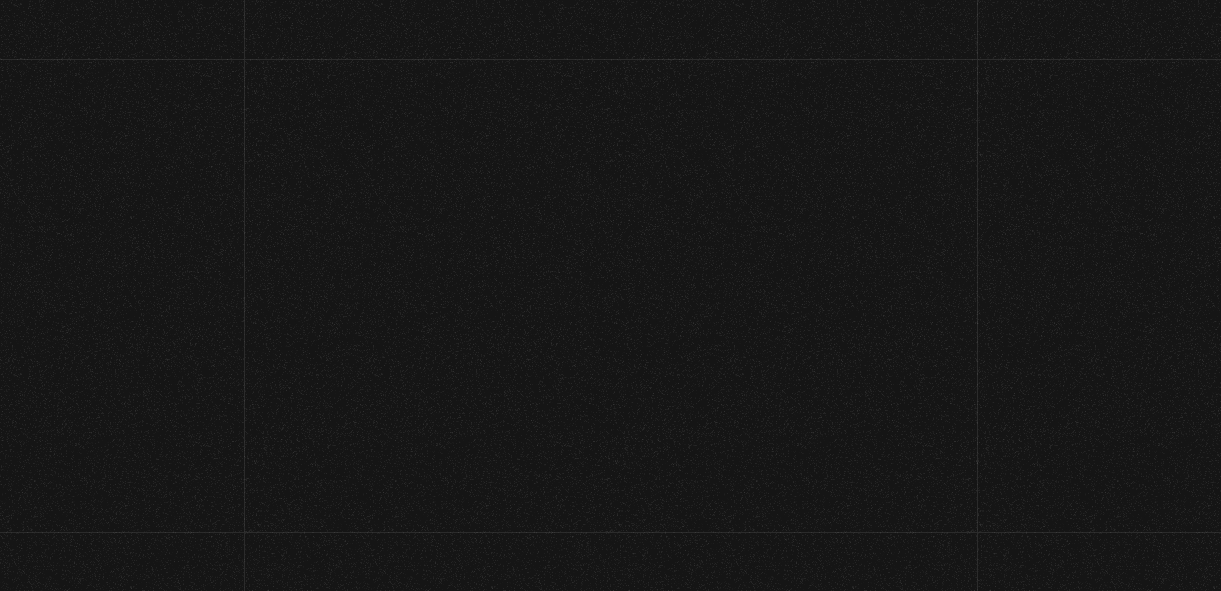 scroll, scrollTop: 0, scrollLeft: 0, axis: both 